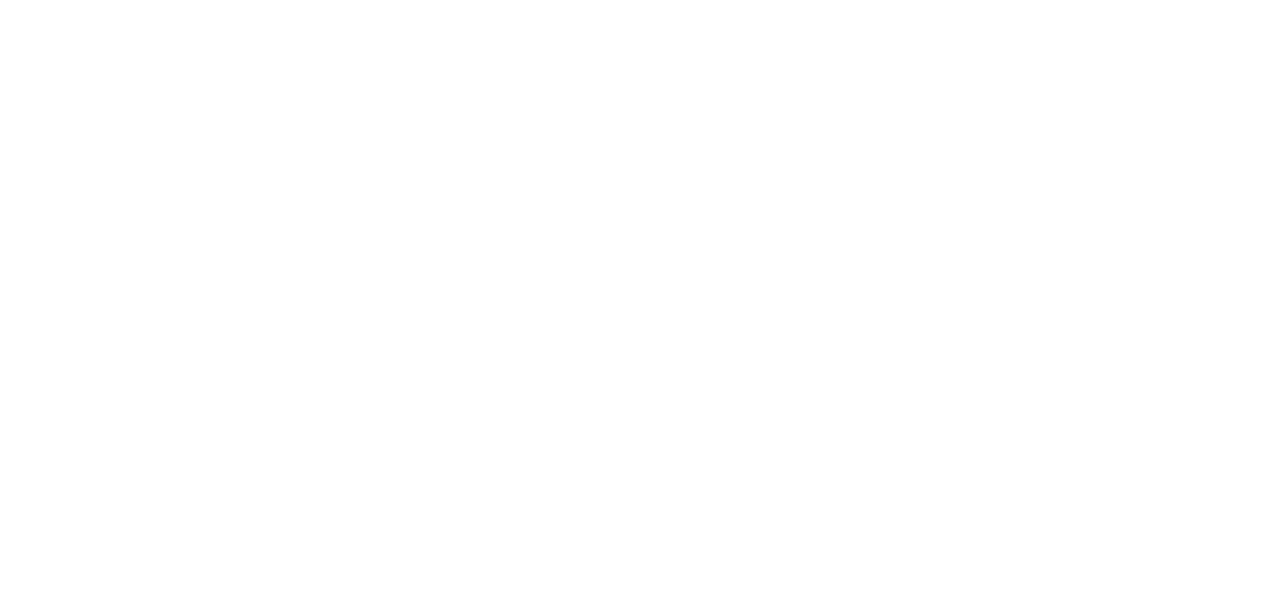 scroll, scrollTop: 0, scrollLeft: 0, axis: both 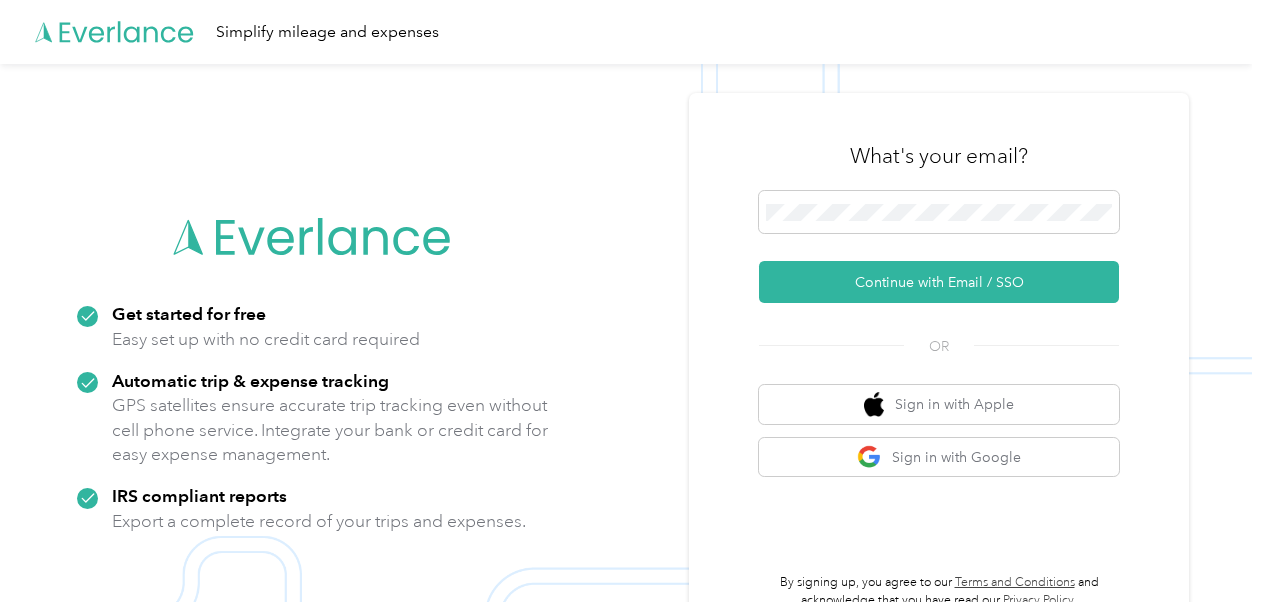 click on "Simplify mileage and expenses" at bounding box center (626, 32) 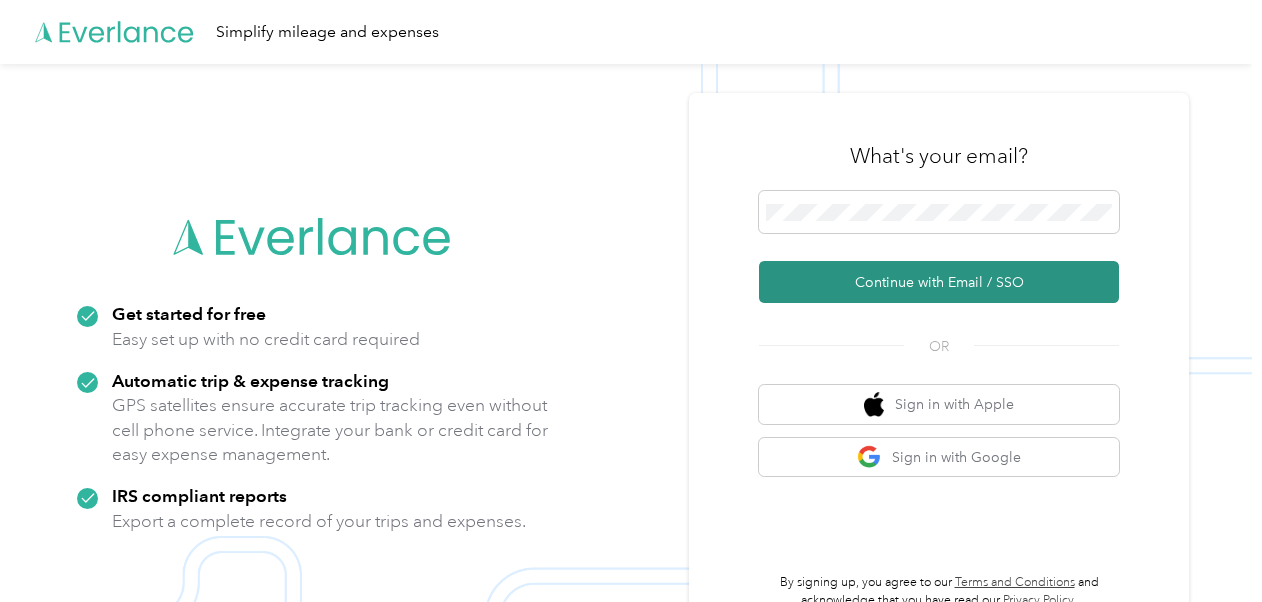 click on "Continue with Email / SSO" at bounding box center [939, 282] 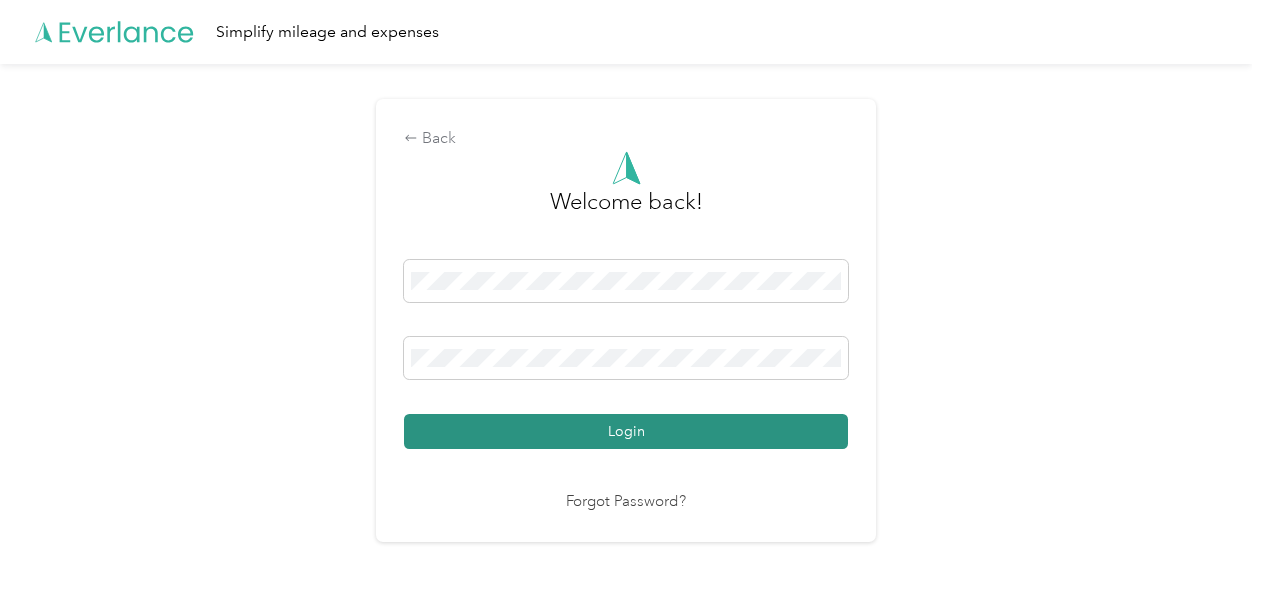 click on "Login" at bounding box center (626, 431) 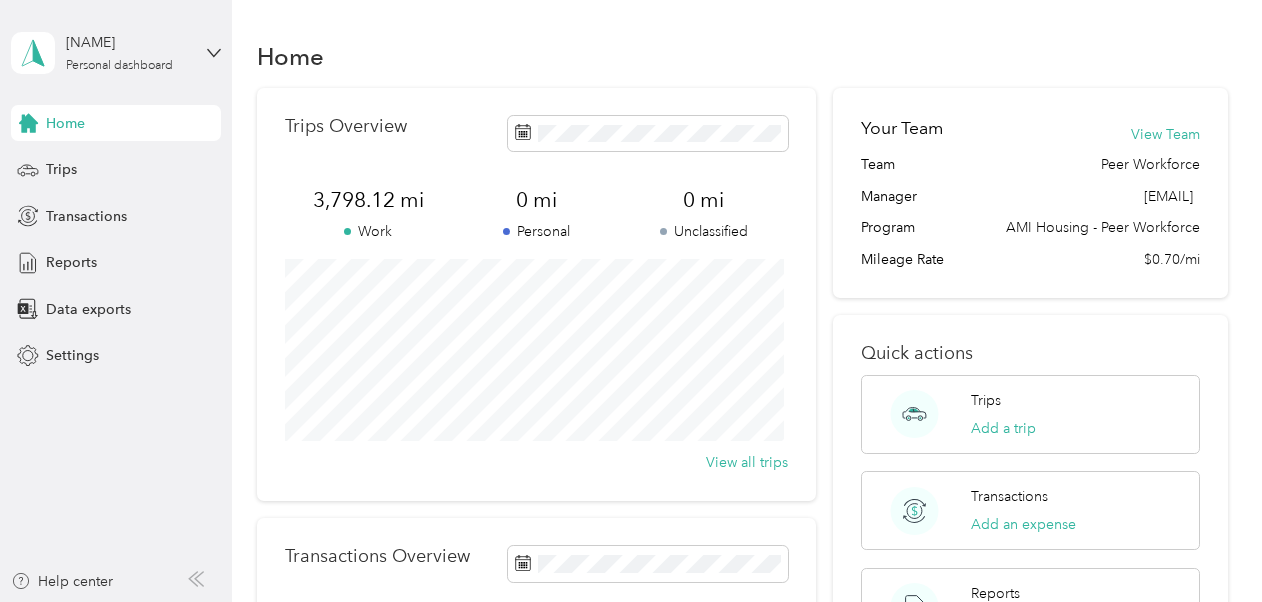 scroll, scrollTop: 3, scrollLeft: 0, axis: vertical 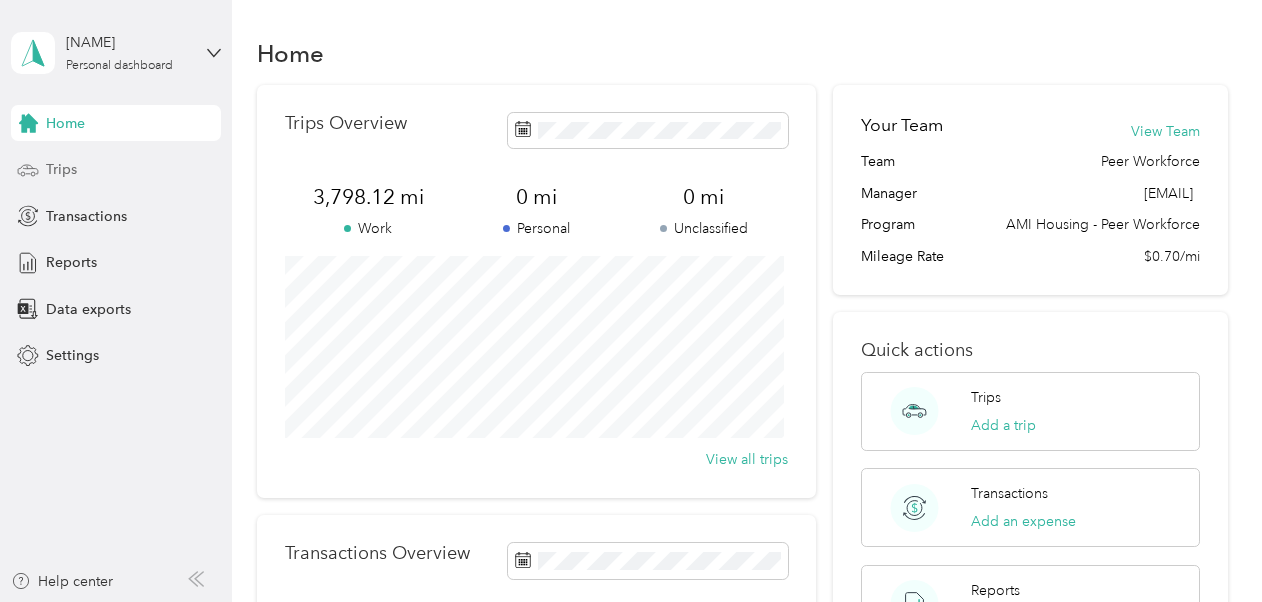 click on "Trips" at bounding box center [116, 170] 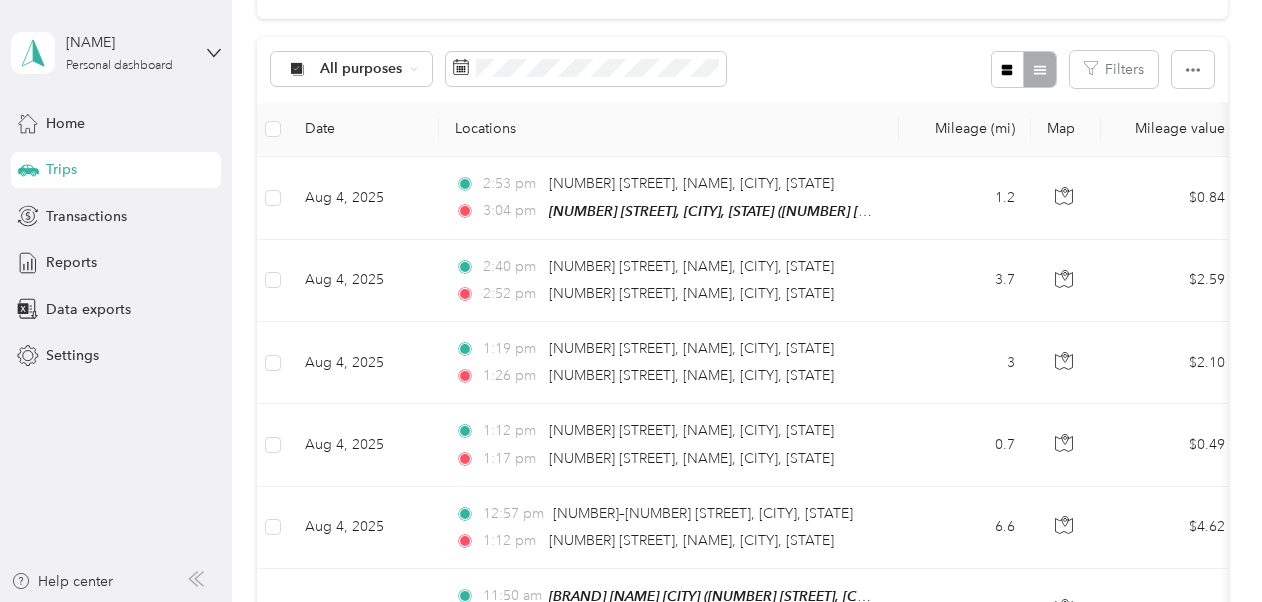 scroll, scrollTop: 396, scrollLeft: 0, axis: vertical 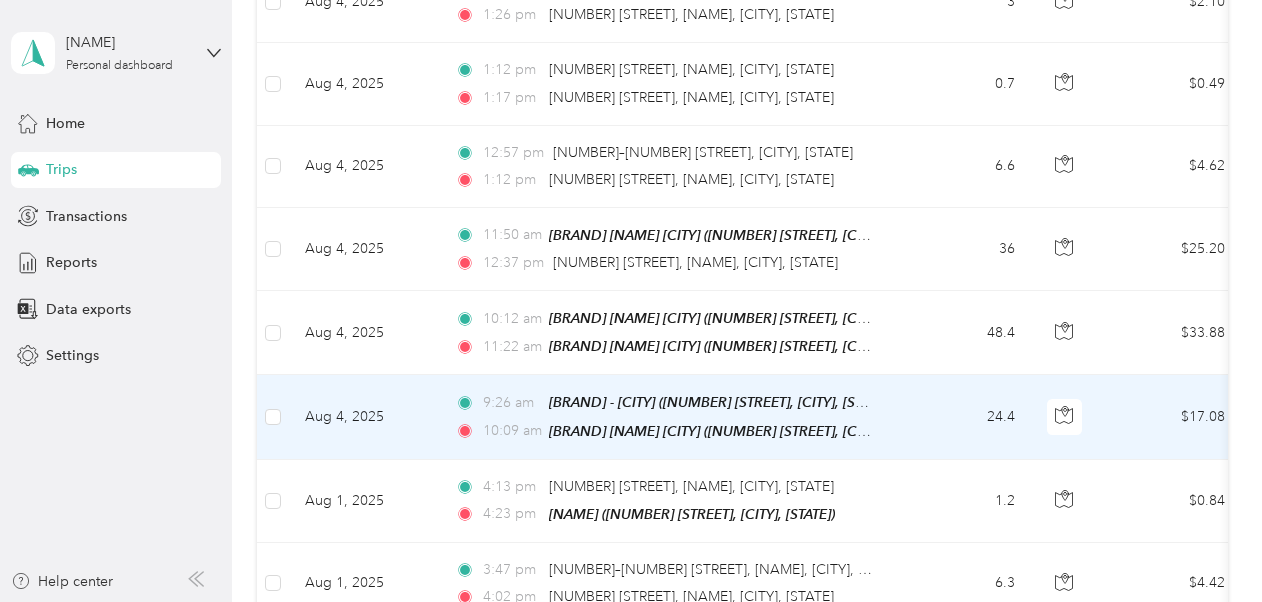 click on "24.4" at bounding box center [965, 417] 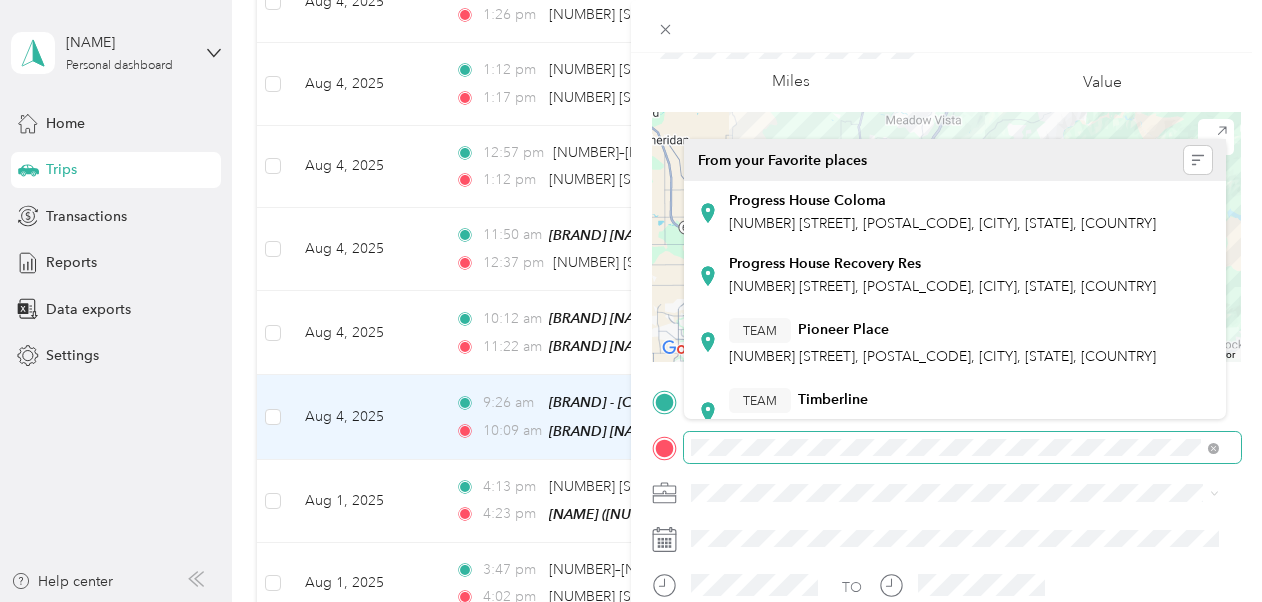 scroll, scrollTop: 115, scrollLeft: 0, axis: vertical 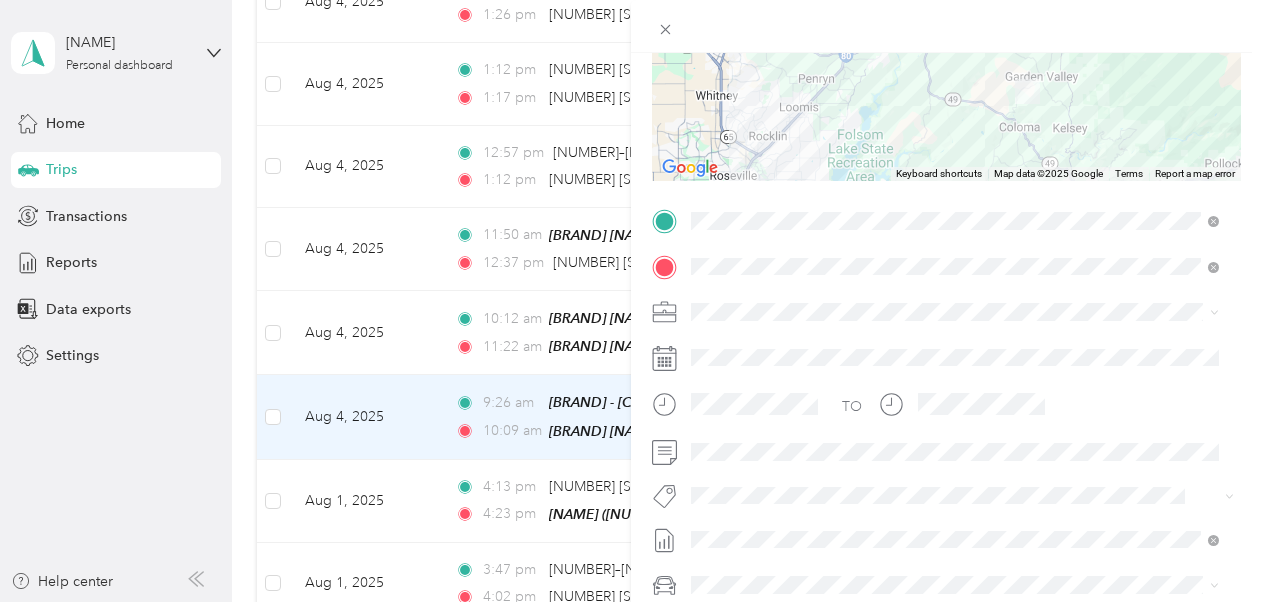 click on "Trip details Save This trip cannot be edited because it is either under review, approved, or paid. Contact your Team Manager to edit it. Miles [NUMBER] Value  ← Move left → Move right ↑ Move up ↓ Move down + Zoom in - Zoom out Home Jump left by 75% End Jump right by 75% Page Up Jump up by 75% Page Down Jump down by 75% Keyboard shortcuts Map Data Map data ©[YEAR] Google Map data ©[YEAR] Google 5 km  Click to toggle between metric and imperial units Terms Report a map error TO Add photo" at bounding box center (946, 241) 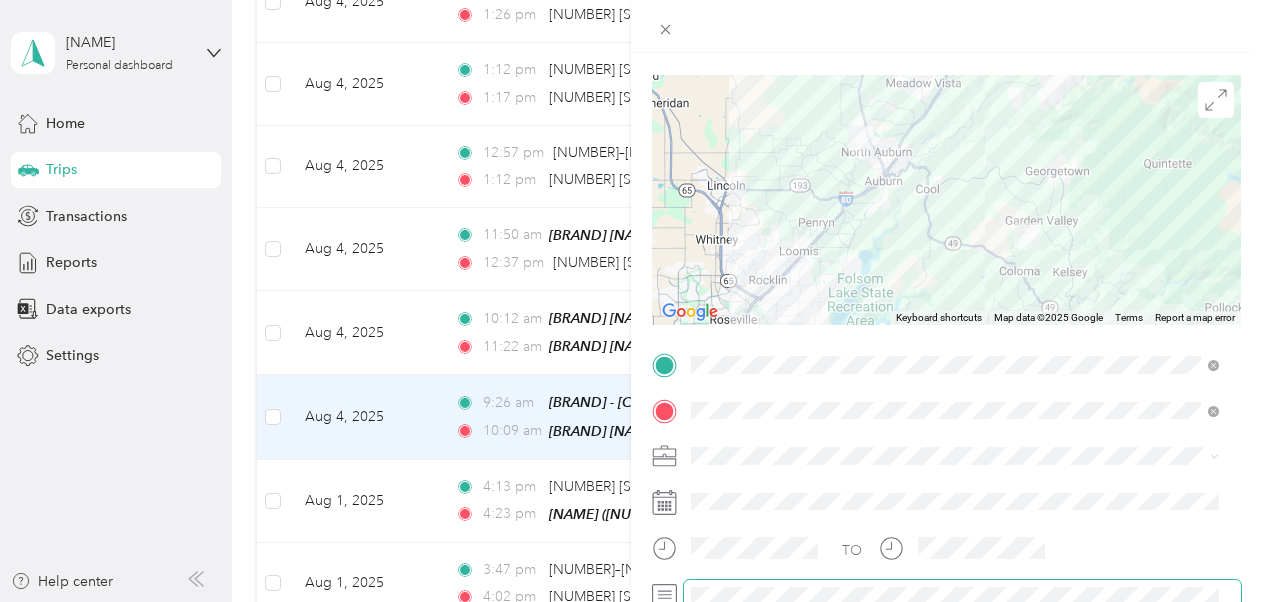 scroll, scrollTop: 0, scrollLeft: 0, axis: both 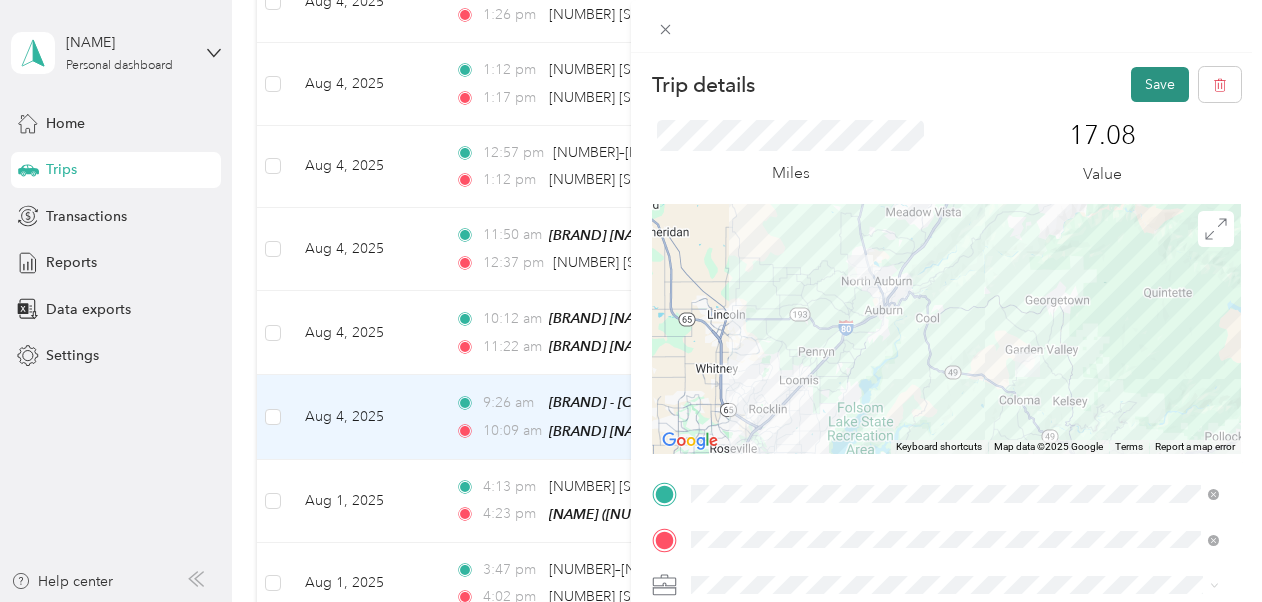 click on "Save" at bounding box center (1160, 84) 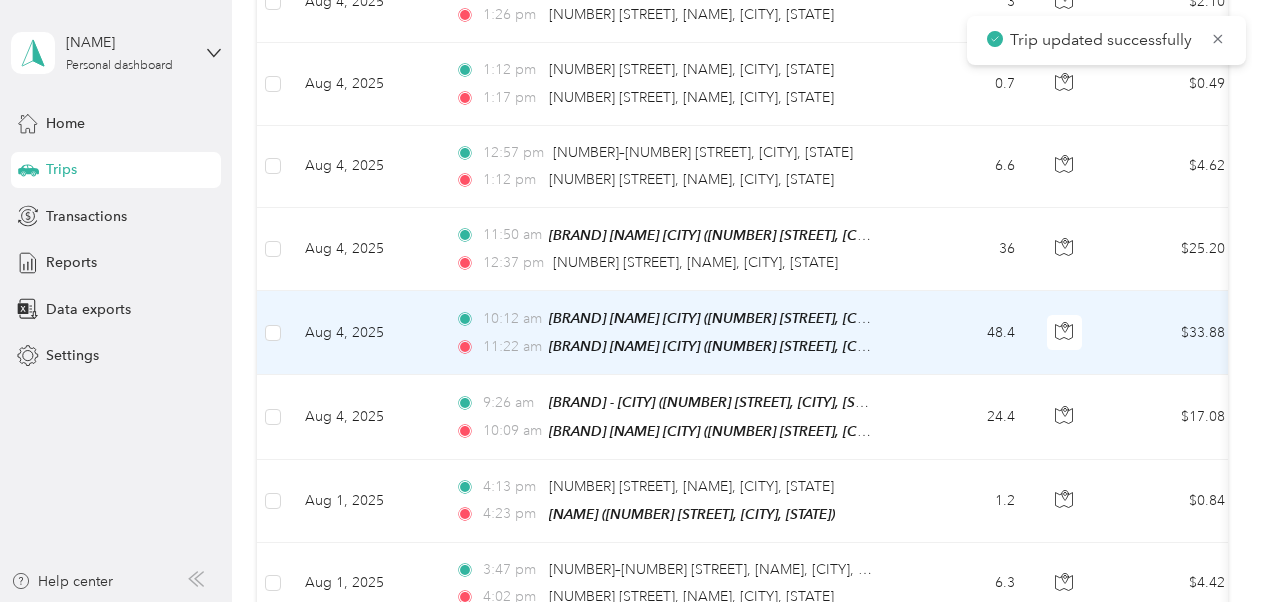 click on "48.4" at bounding box center [965, 333] 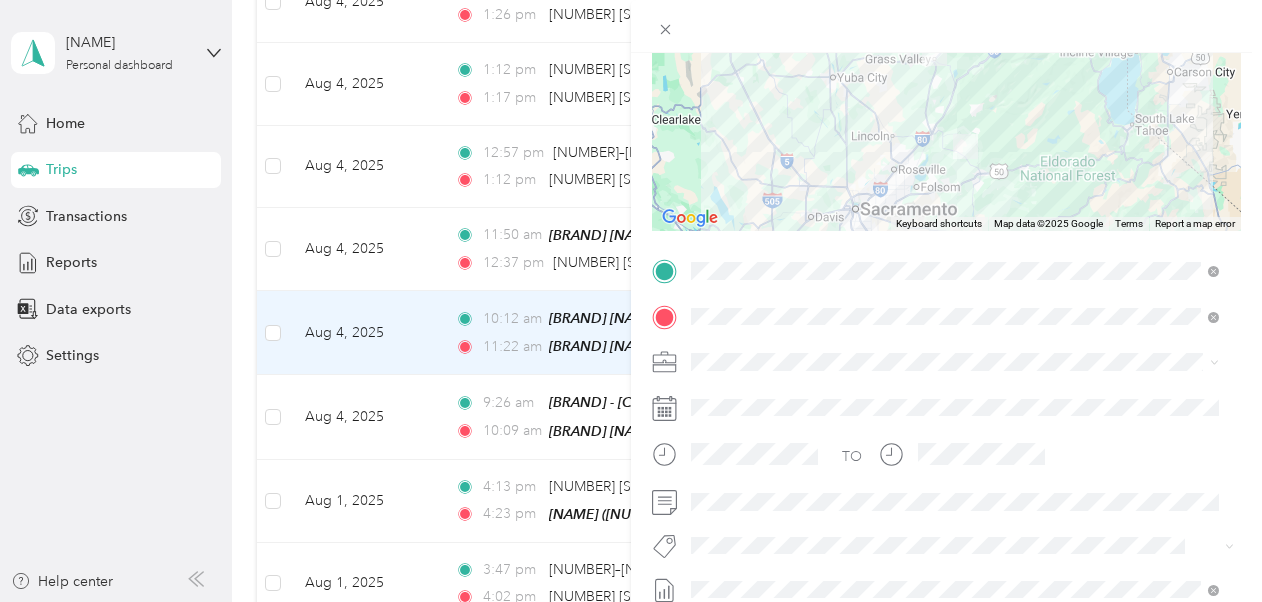 scroll, scrollTop: 253, scrollLeft: 0, axis: vertical 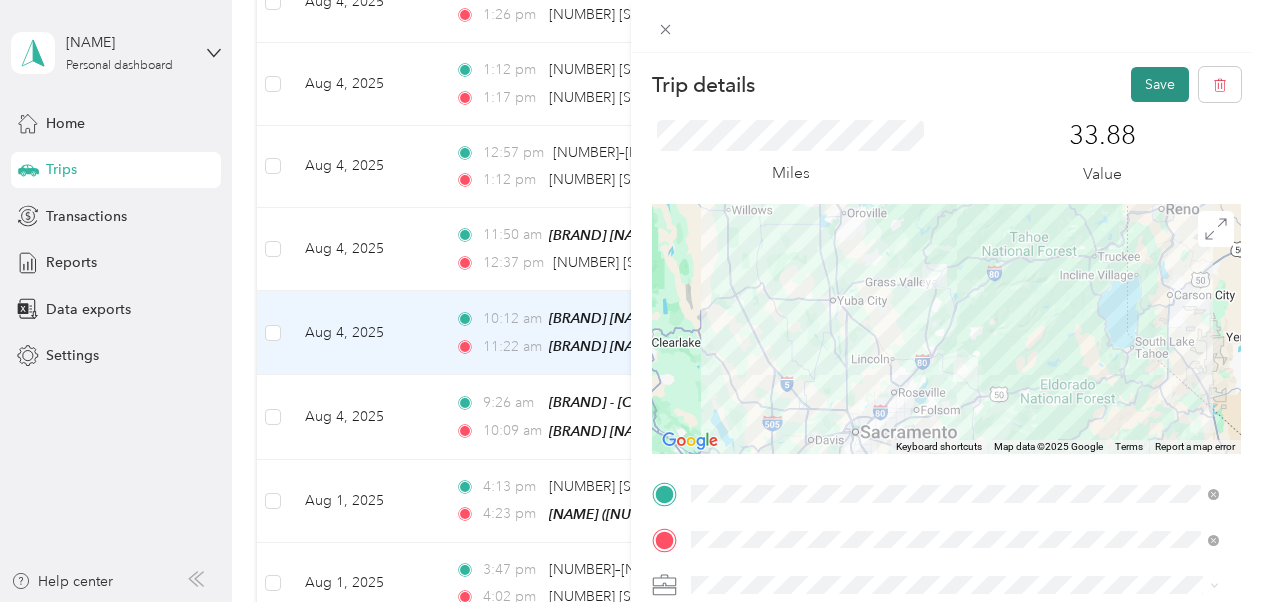 click on "Save" at bounding box center [1160, 84] 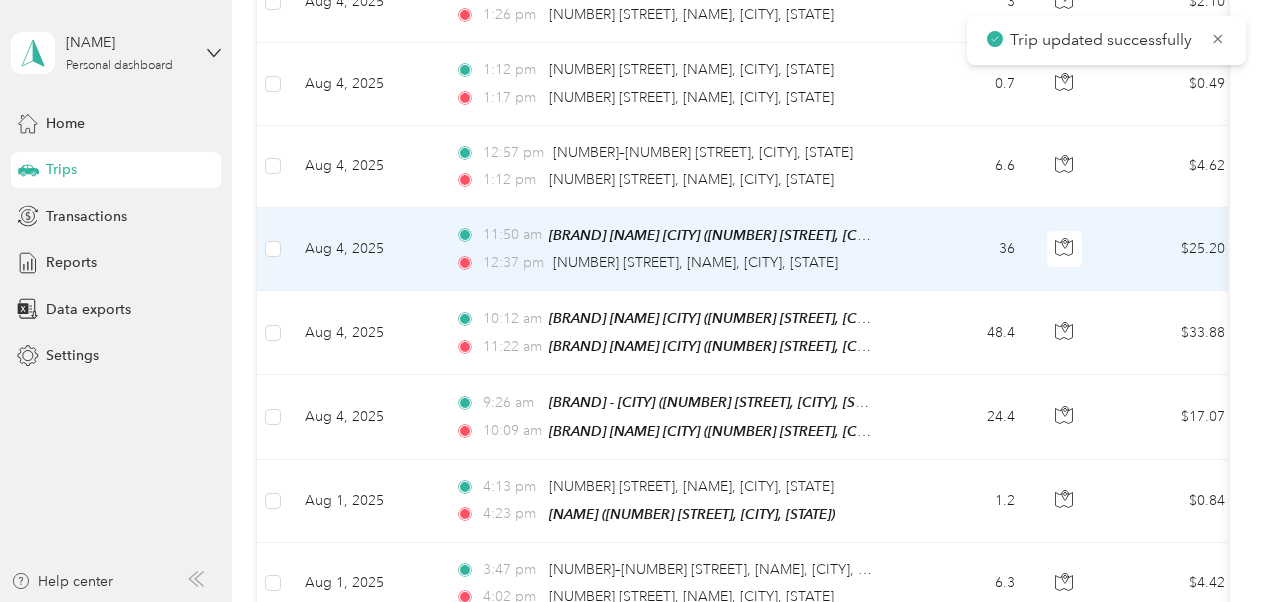 click on "[TIME] [BRAND] [CITY] ([NUMBER] [STREET], [CITY], [STATE]) [TIME] [NUMBER] [STREET], [NAME], [CITY], [STATE]" at bounding box center [669, 249] 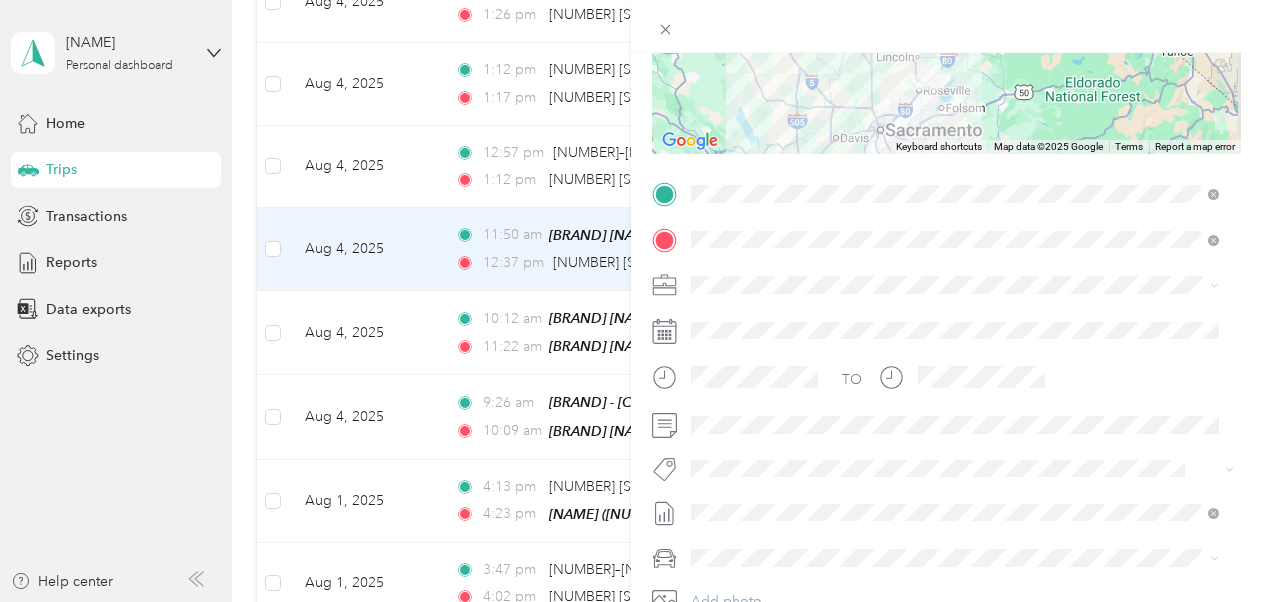scroll, scrollTop: 310, scrollLeft: 0, axis: vertical 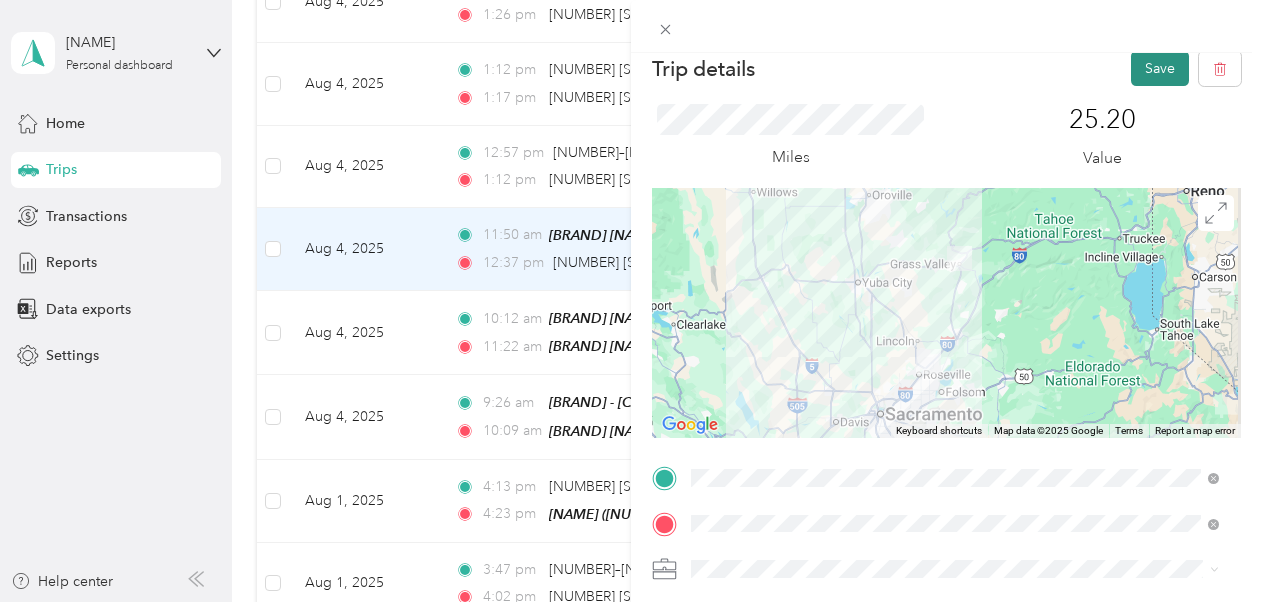 click on "Save" at bounding box center (1160, 68) 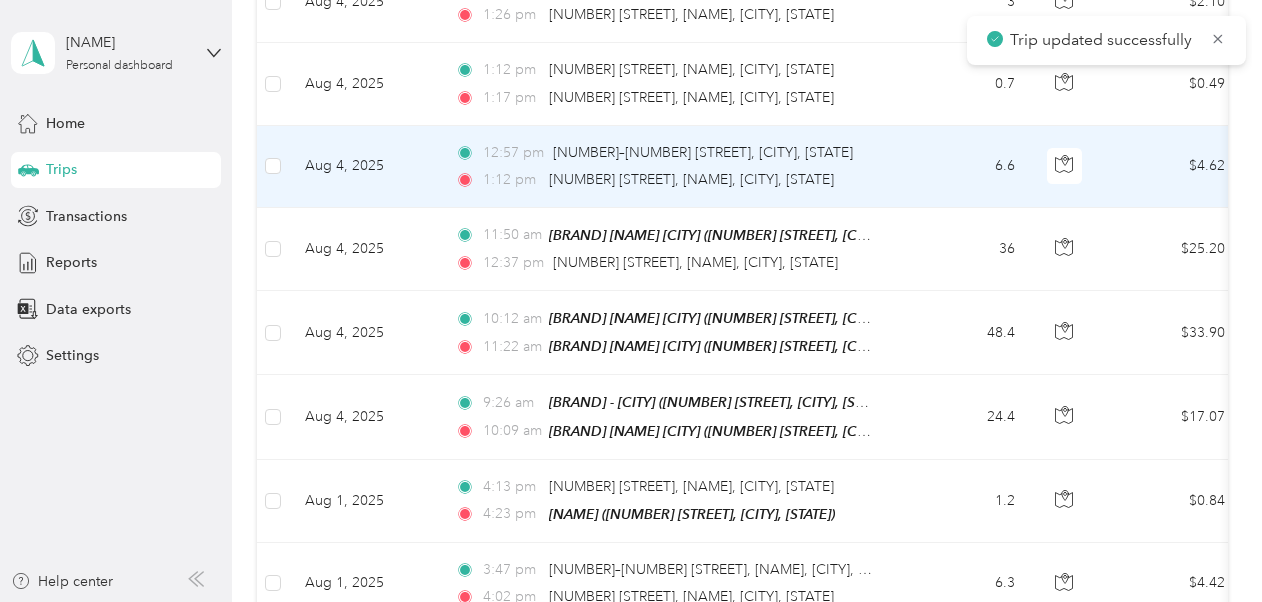click on "6.6" at bounding box center (965, 167) 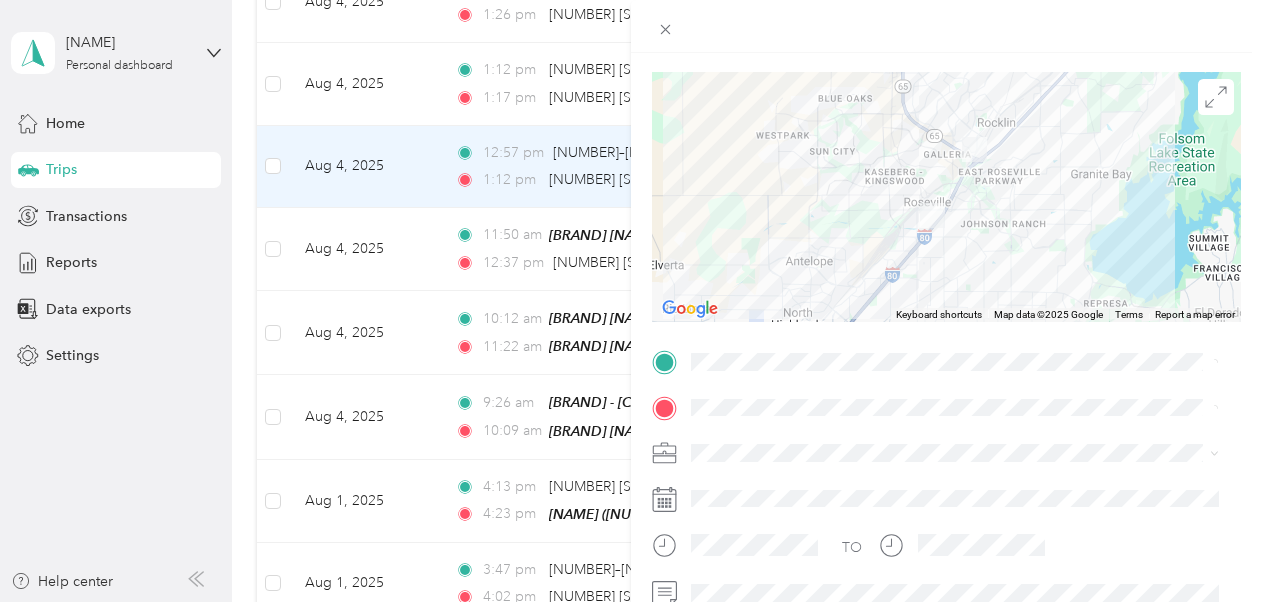 scroll, scrollTop: 171, scrollLeft: 0, axis: vertical 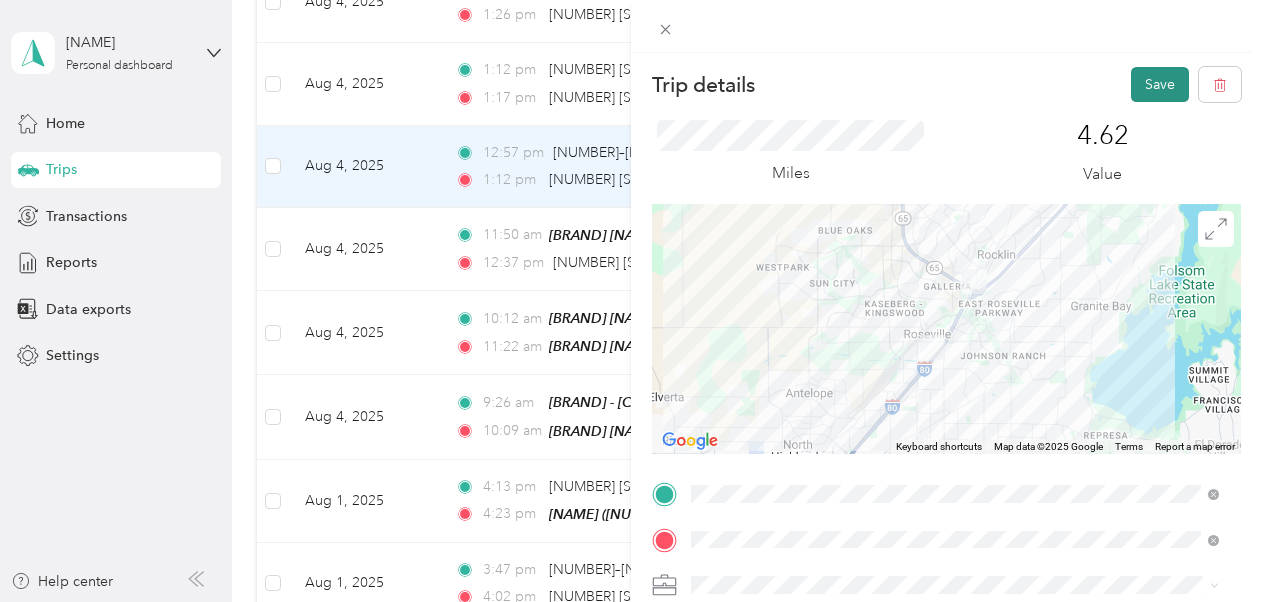 click on "Save" at bounding box center (1160, 84) 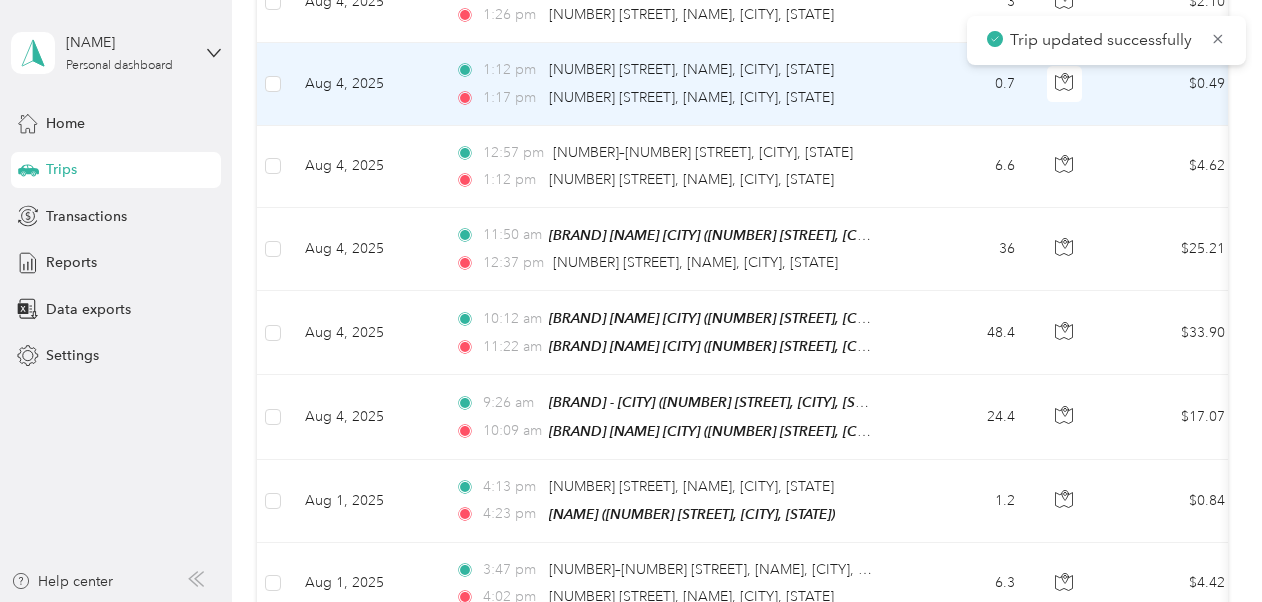 click on "[TIME] [NUMBER] [STREET], [NAME], [CITY], [STATE]" at bounding box center (665, 70) 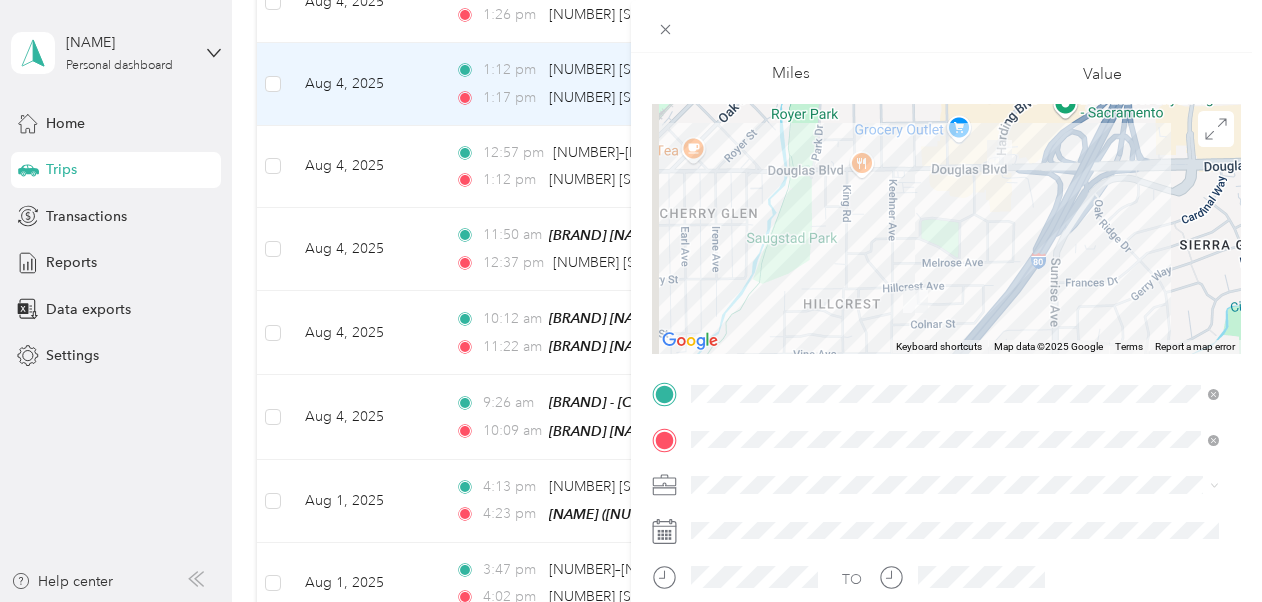 scroll, scrollTop: 149, scrollLeft: 0, axis: vertical 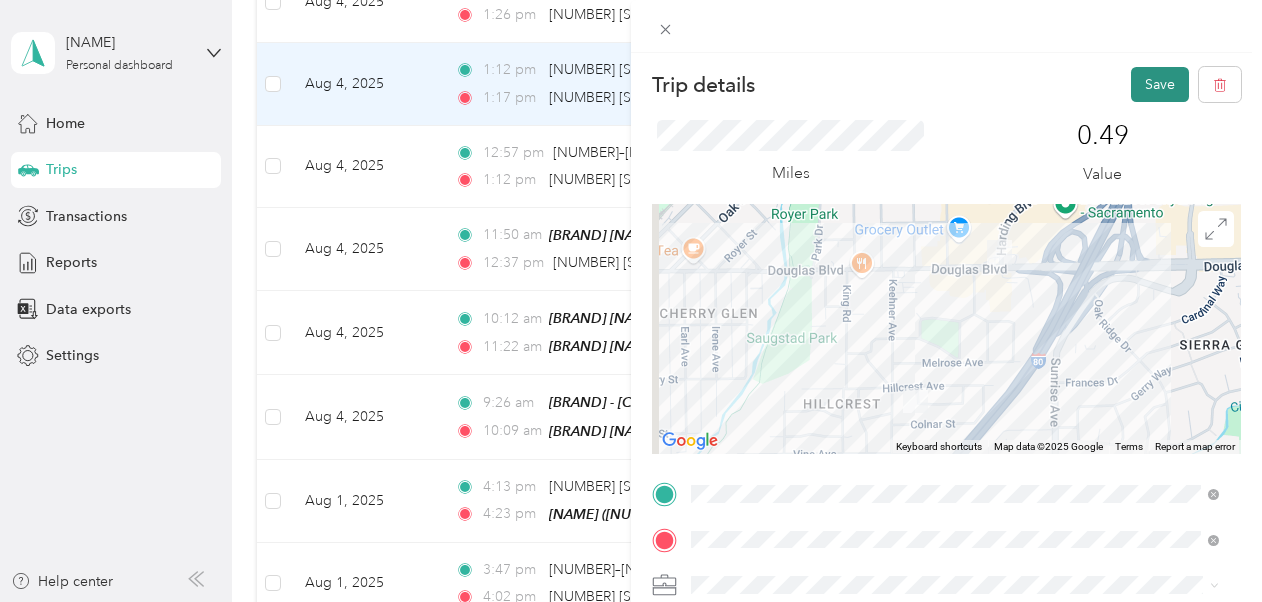 click on "Save" at bounding box center [1160, 84] 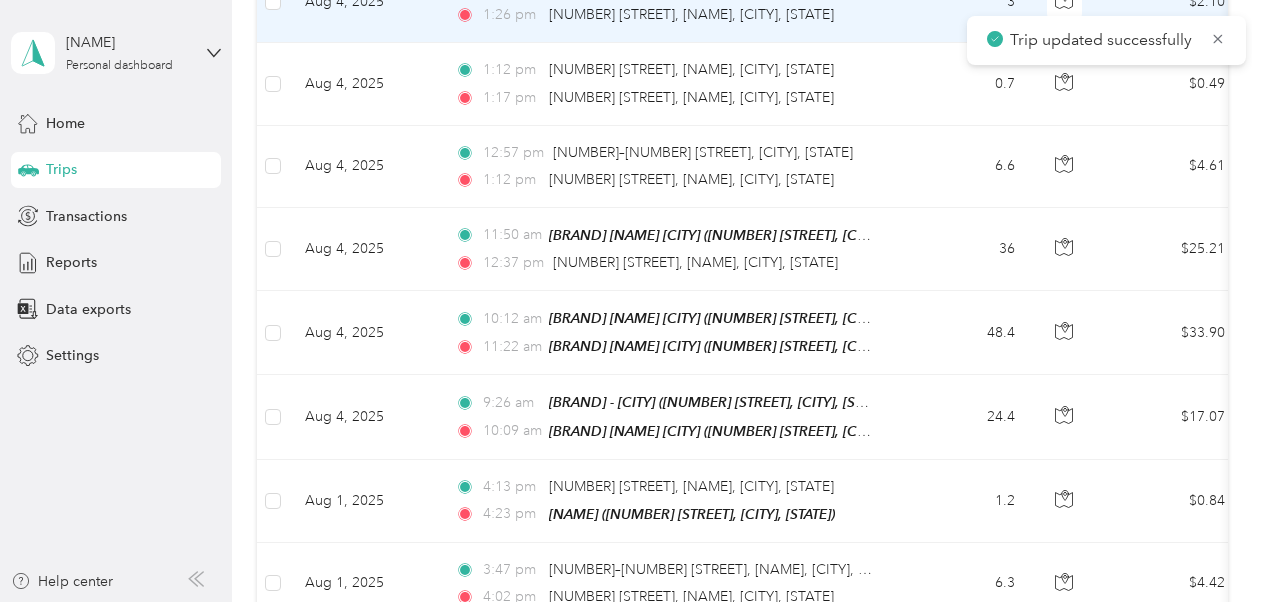 click on "[TIME] [NUMBER] [STREET], [NAME], [CITY], [STATE] [TIME] [NUMBER] [STREET], [NAME], [CITY], [STATE]" at bounding box center (669, 2) 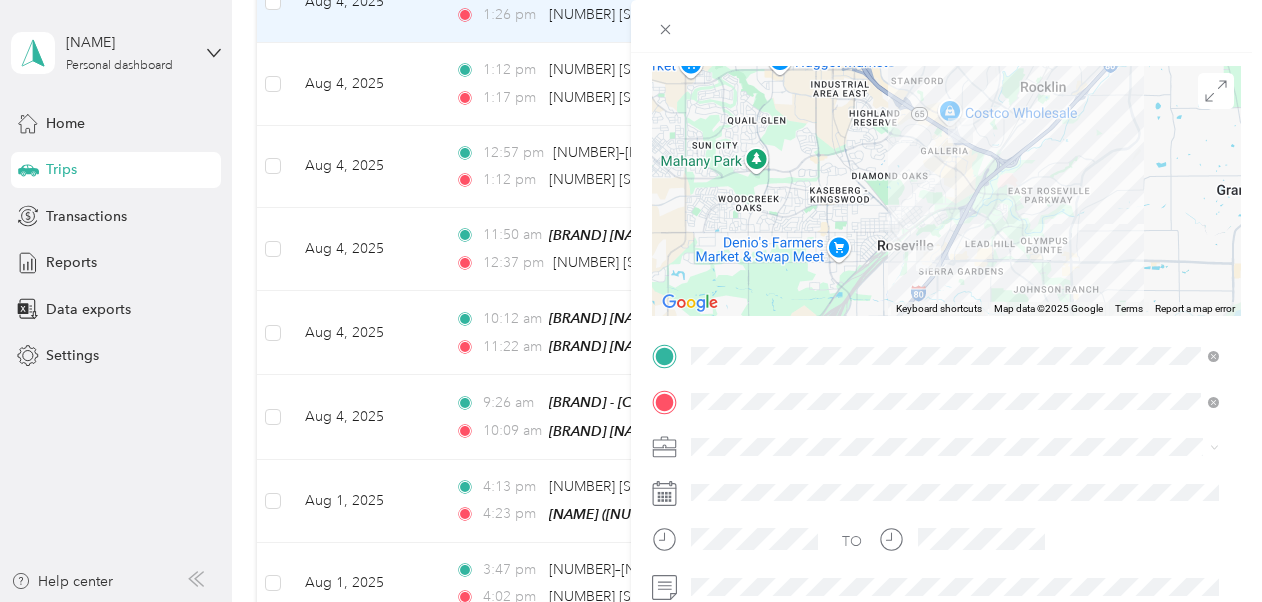 scroll, scrollTop: 178, scrollLeft: 0, axis: vertical 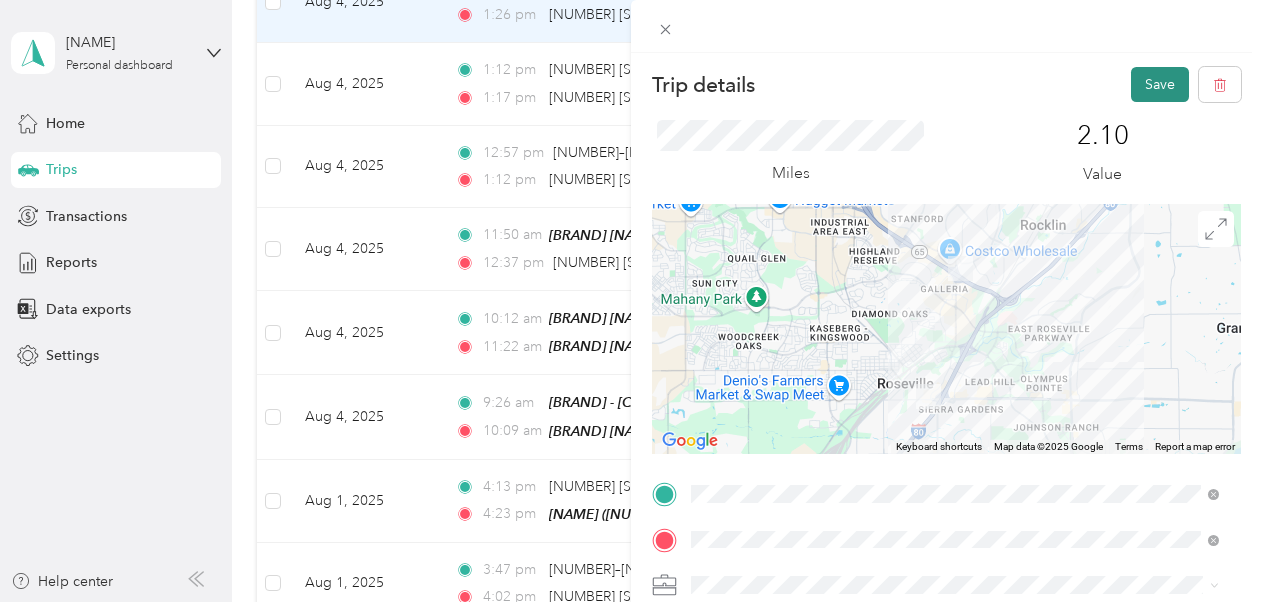 click on "Save" at bounding box center [1160, 84] 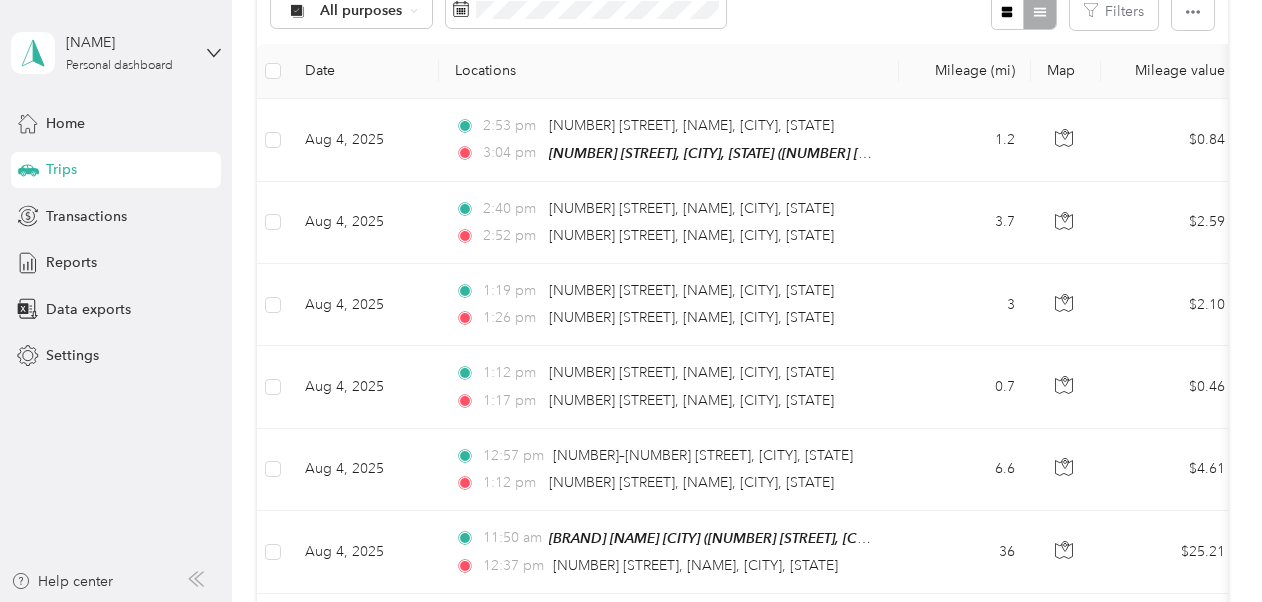 scroll, scrollTop: 386, scrollLeft: 0, axis: vertical 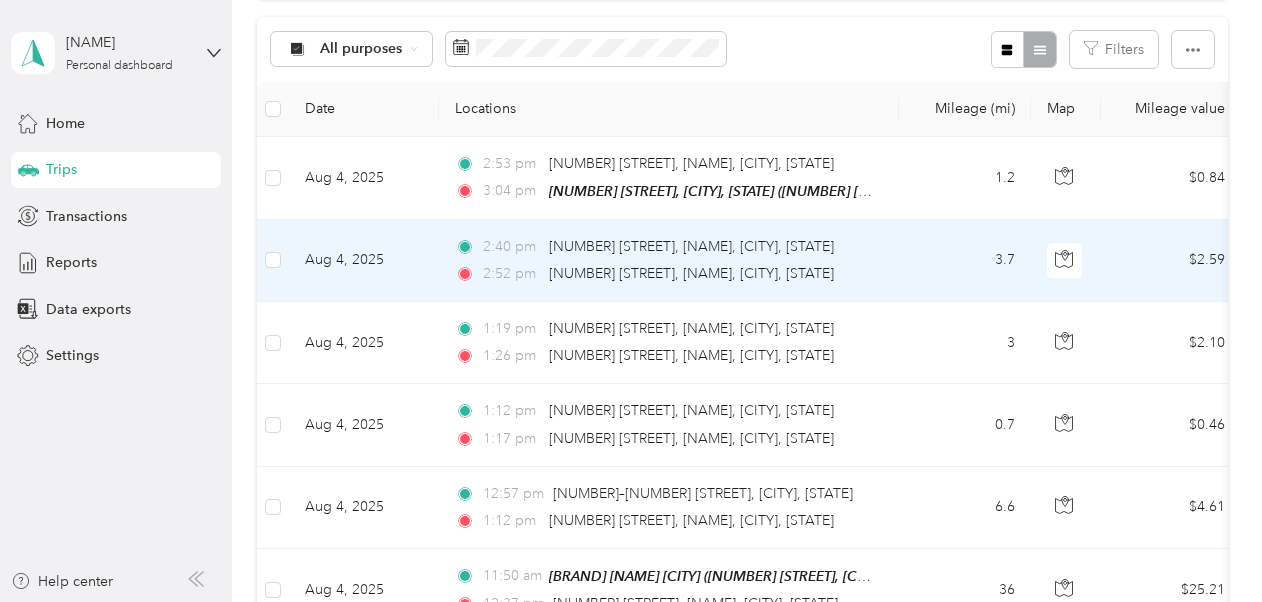 click on "[TIME] [NUMBER] [STREET], [NAME], [CITY], [STATE] [TIME] [NUMBER] [STREET], [NAME], [CITY], [STATE]" at bounding box center [669, 261] 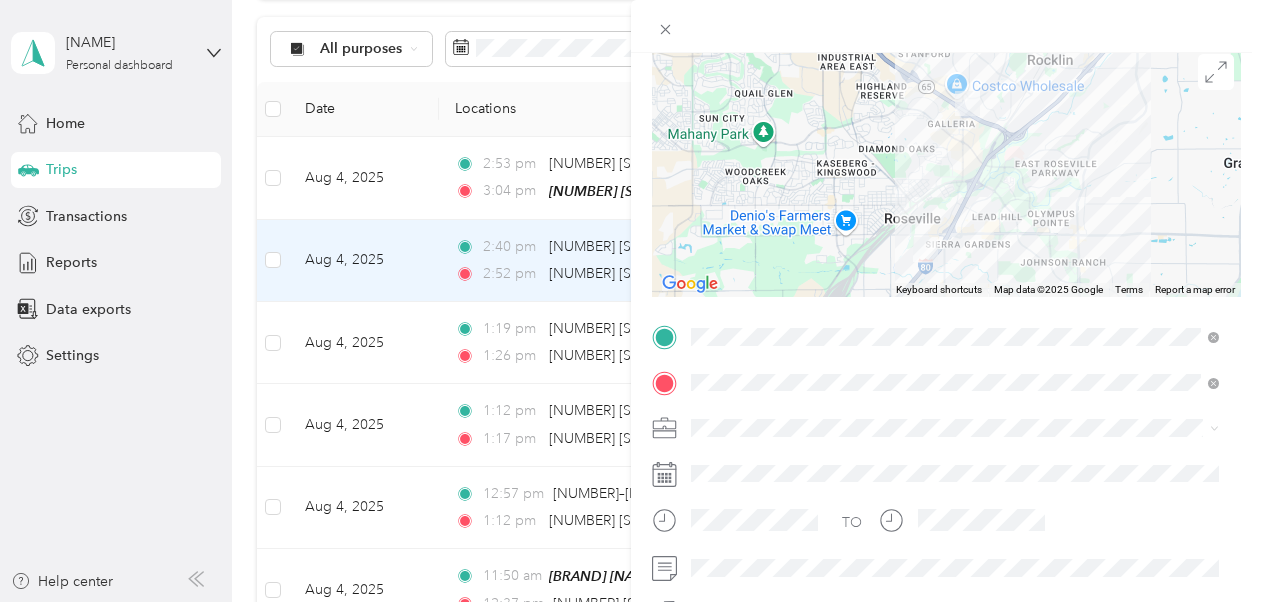 scroll, scrollTop: 212, scrollLeft: 0, axis: vertical 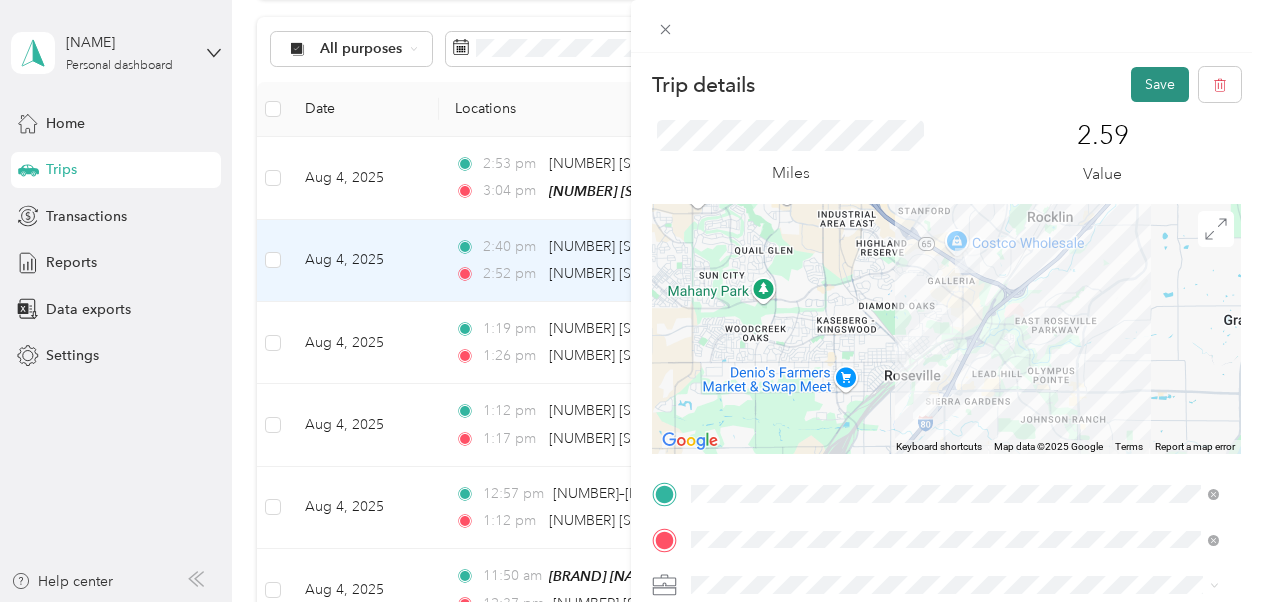 click on "Save" at bounding box center [1160, 84] 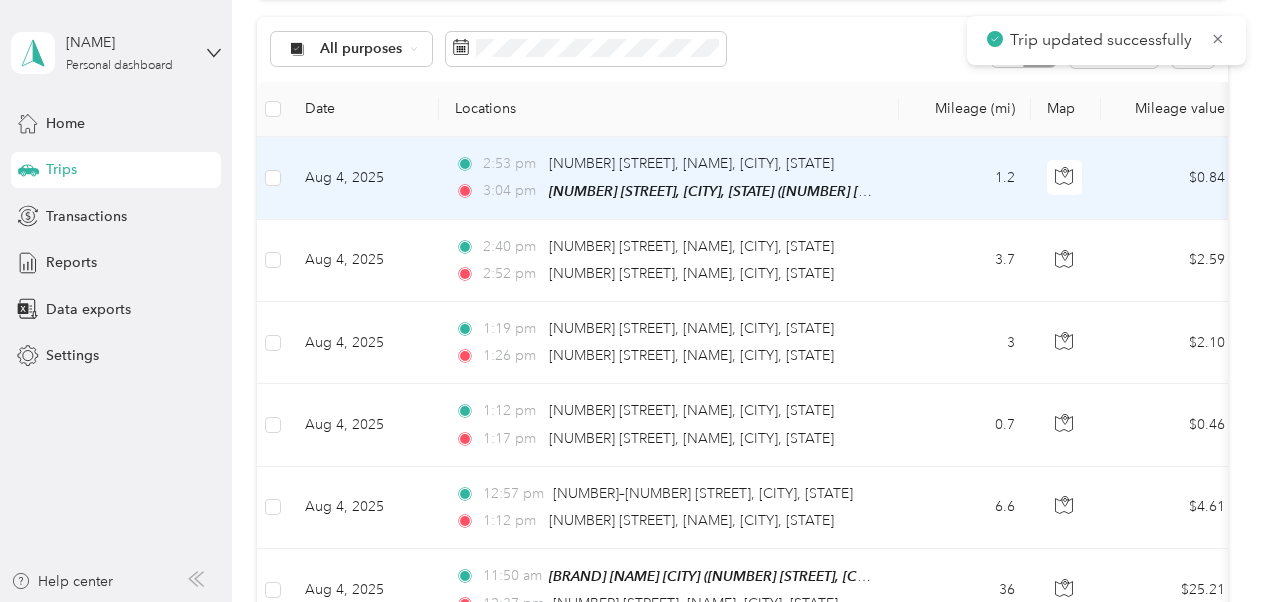 click on "1.2" at bounding box center [965, 178] 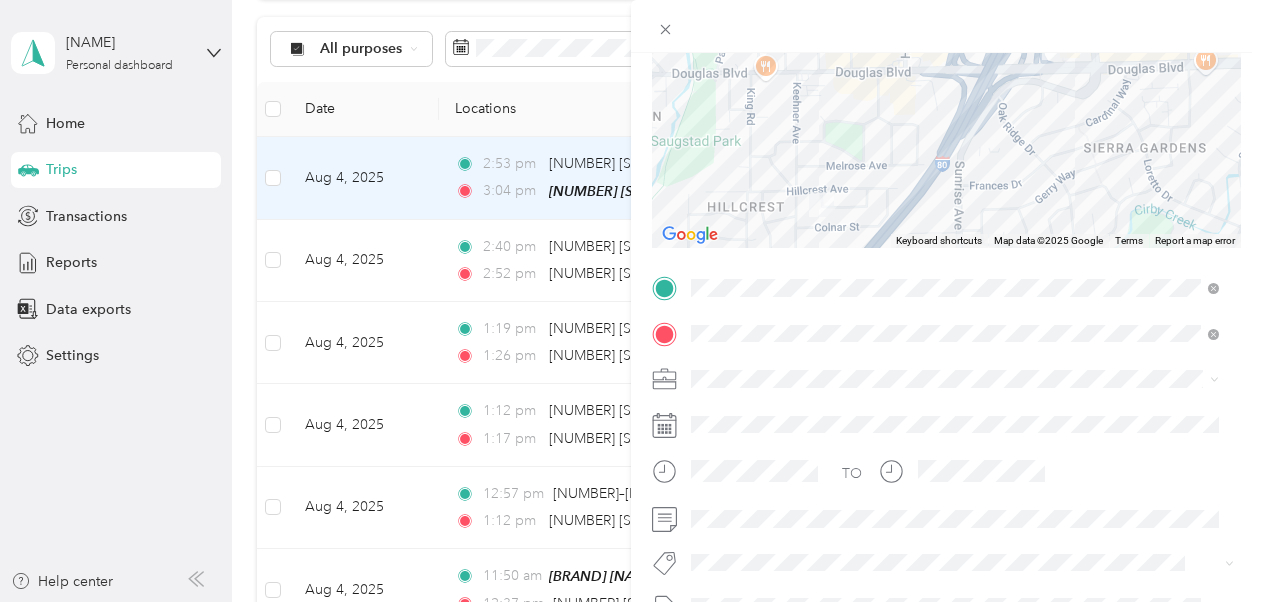scroll, scrollTop: 222, scrollLeft: 0, axis: vertical 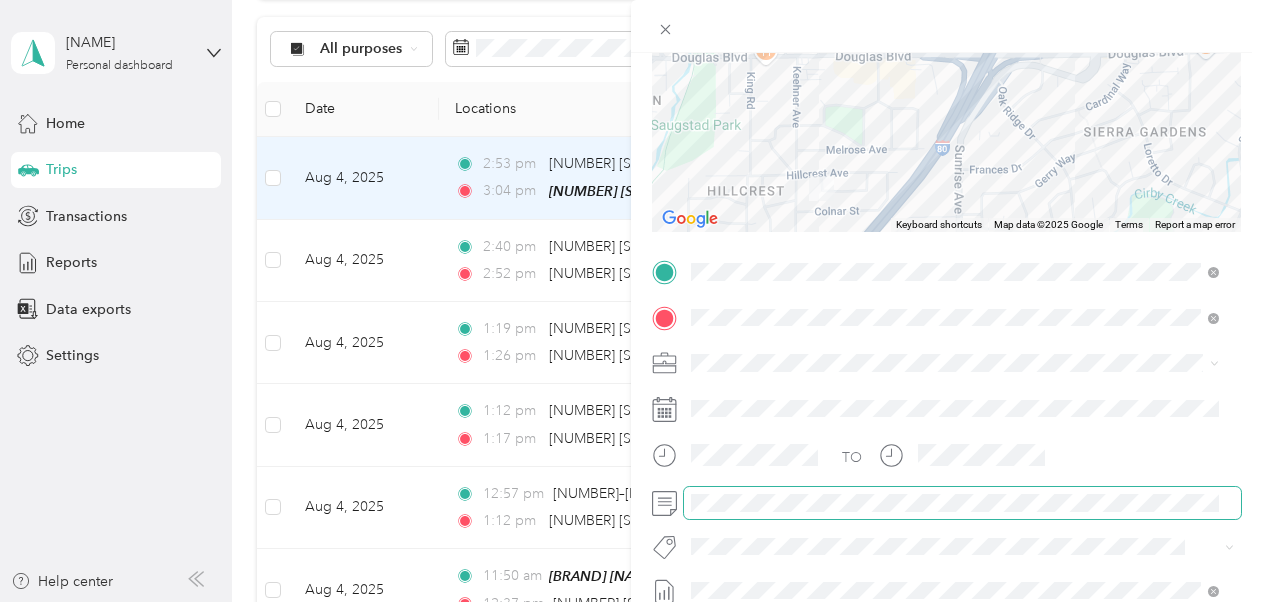 click at bounding box center [962, 503] 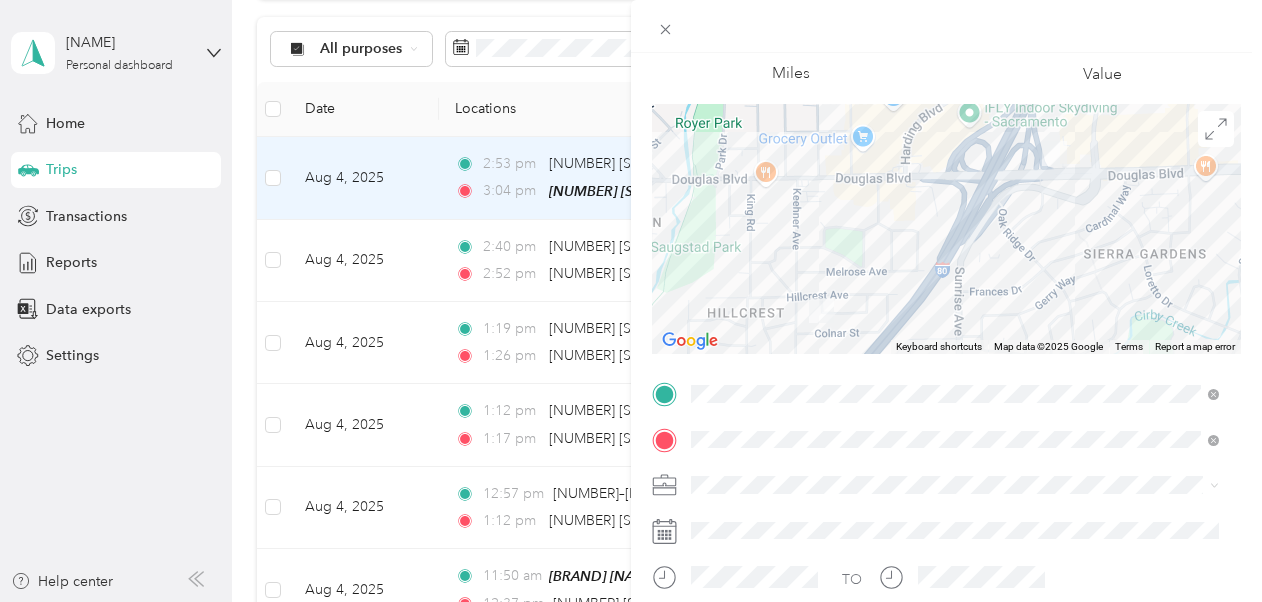 scroll, scrollTop: 0, scrollLeft: 0, axis: both 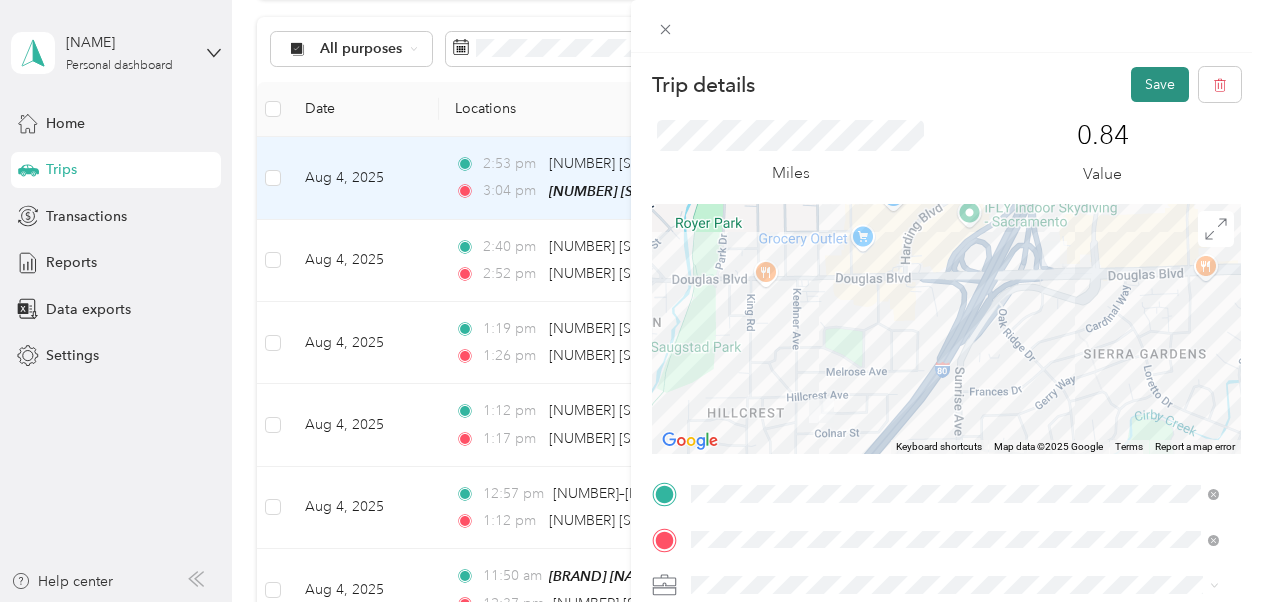 click on "Save" at bounding box center (1160, 84) 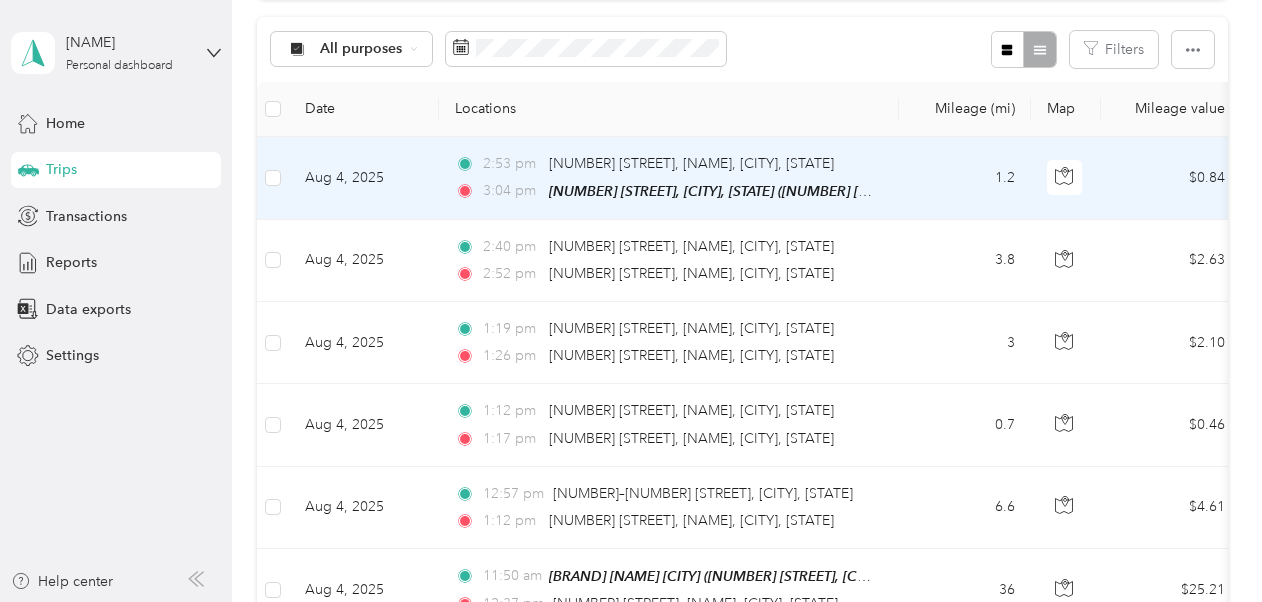 click on "[TIME] [NUMBER] [STREET], [NAME], [CITY], [STATE] [TIME] [NUMBER] [STREET], [CITY], [STATE] ([NUMBER] [STREET], [CITY], [STATE])" at bounding box center (669, 178) 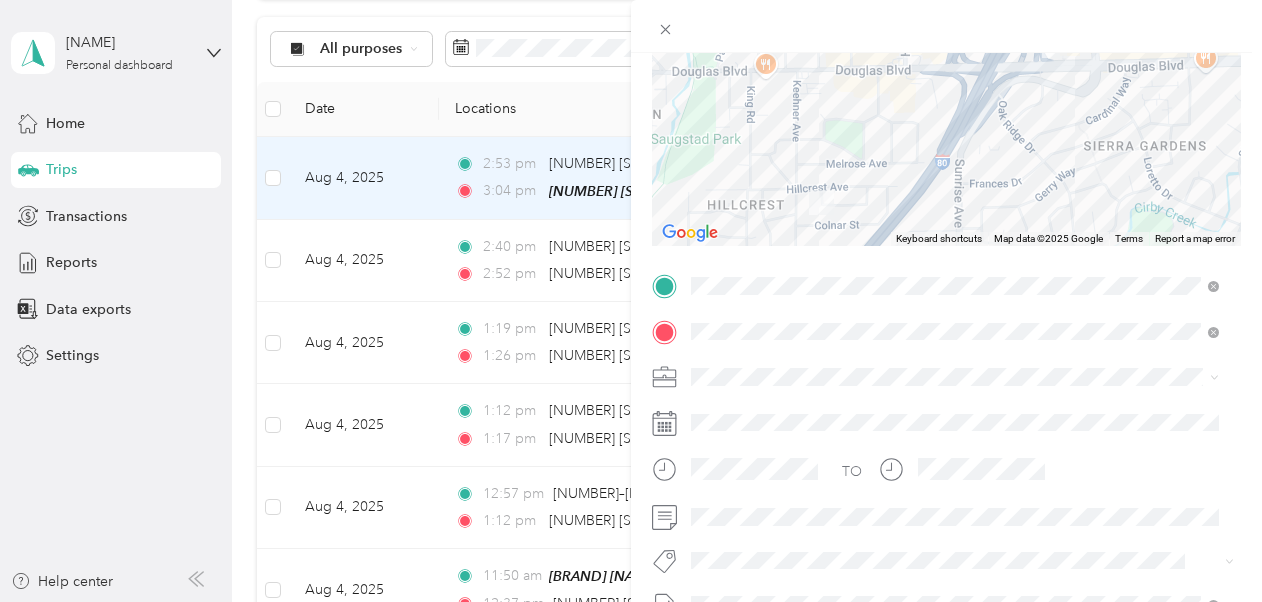 scroll, scrollTop: 32, scrollLeft: 0, axis: vertical 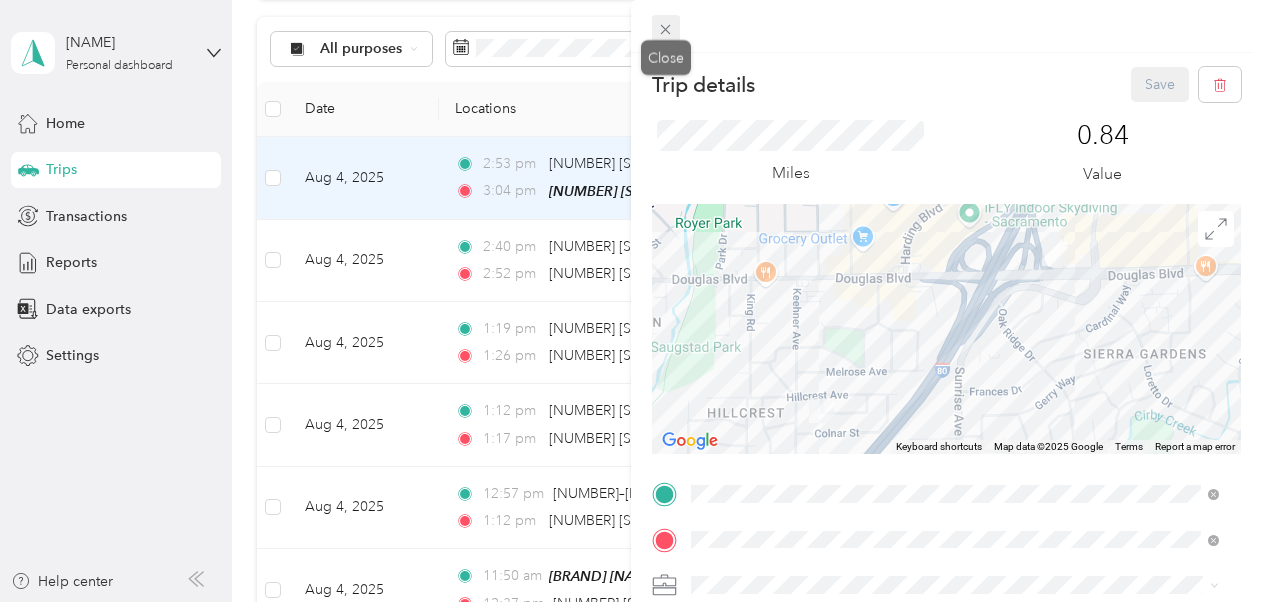 click 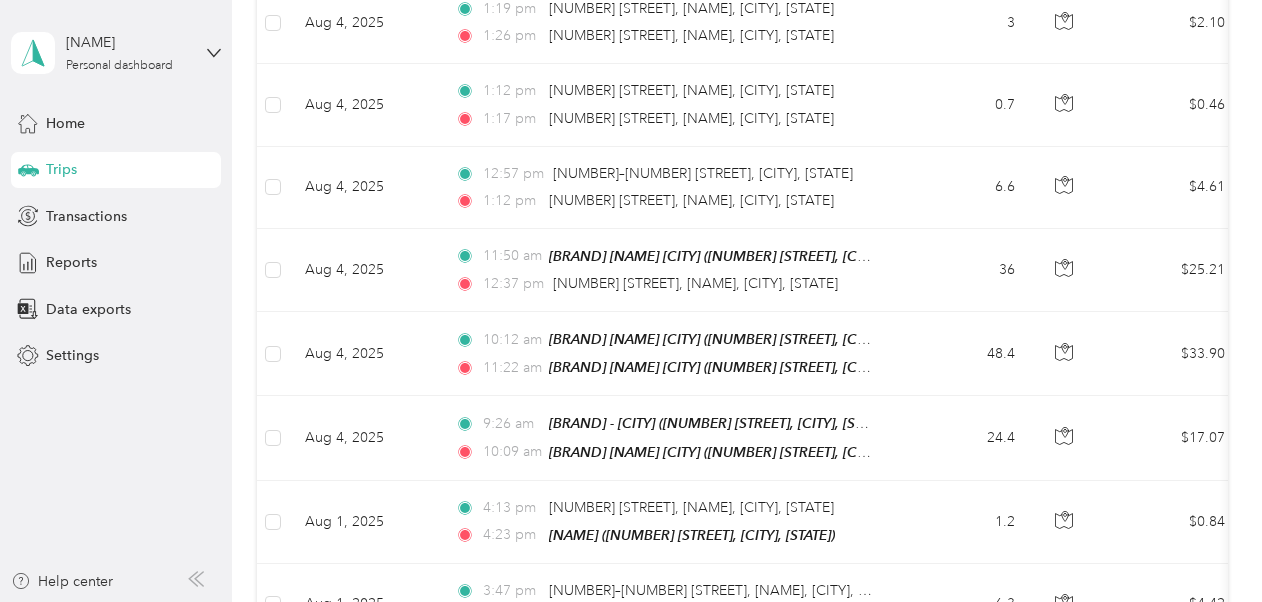 scroll, scrollTop: 723, scrollLeft: 0, axis: vertical 